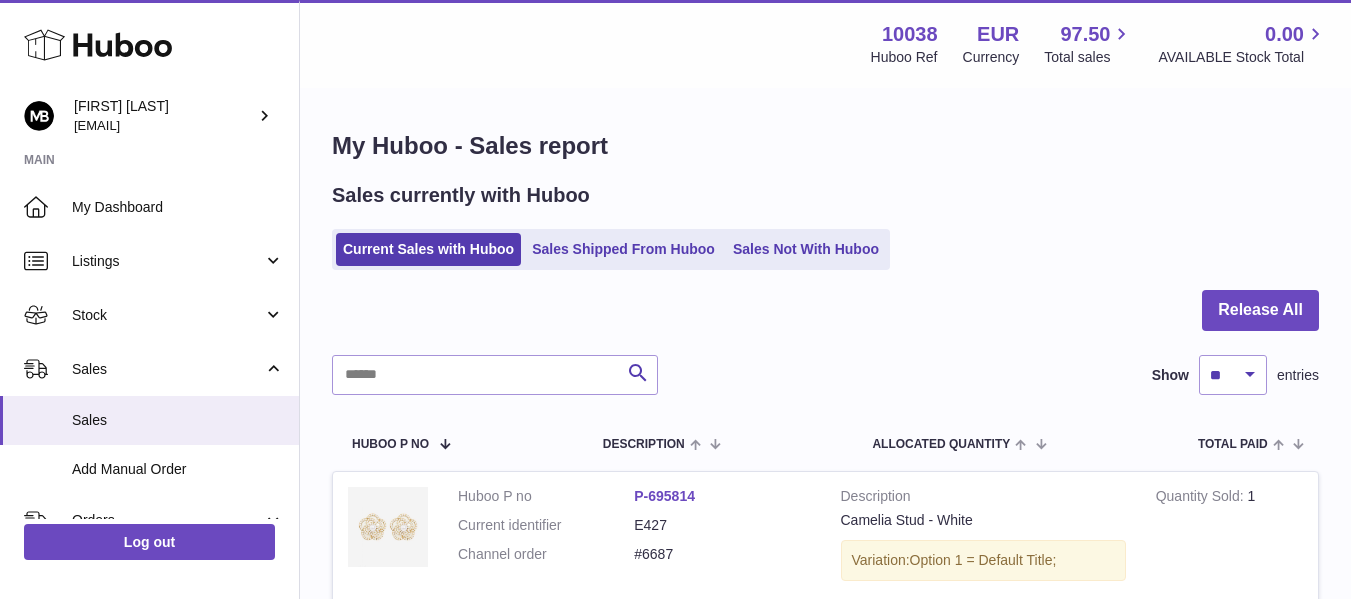 scroll, scrollTop: 0, scrollLeft: 0, axis: both 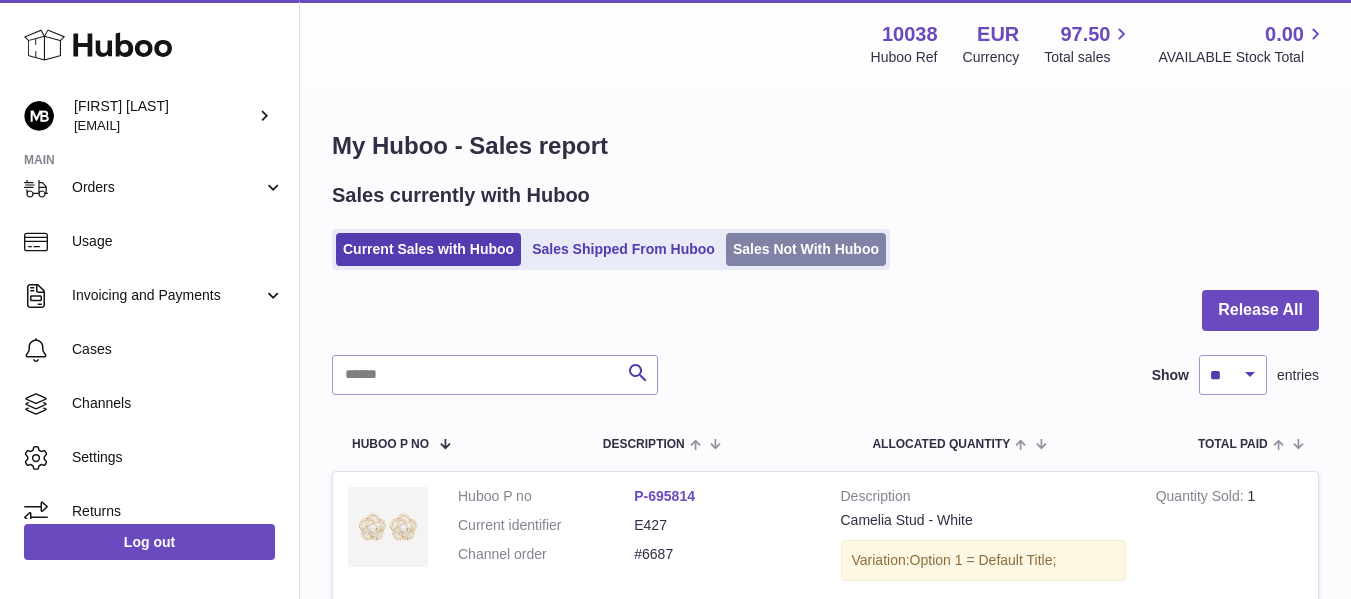 click on "Sales Not With Huboo" at bounding box center (806, 249) 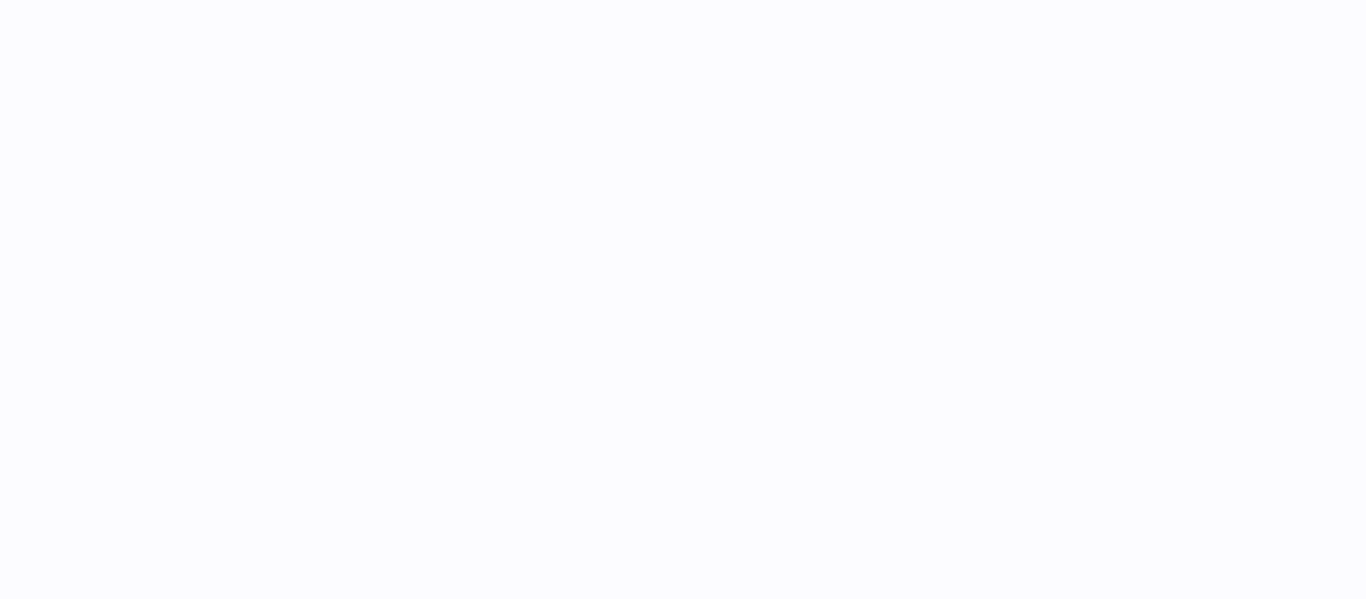 scroll, scrollTop: 0, scrollLeft: 0, axis: both 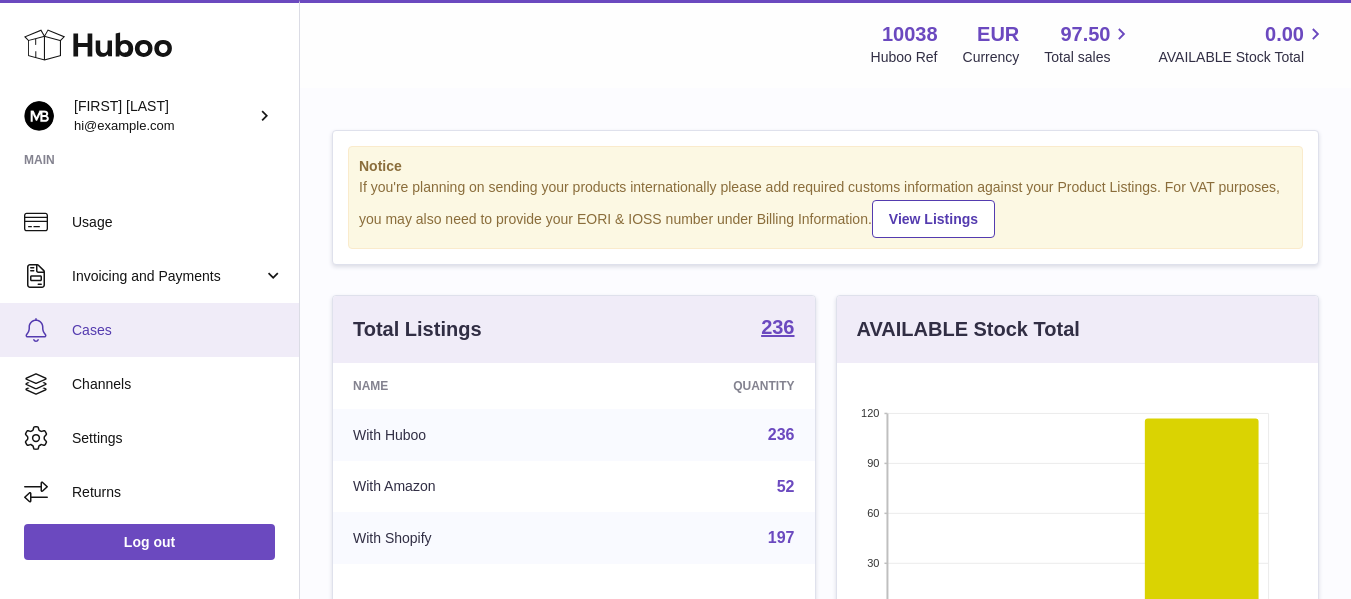 click on "Cases" at bounding box center (178, 330) 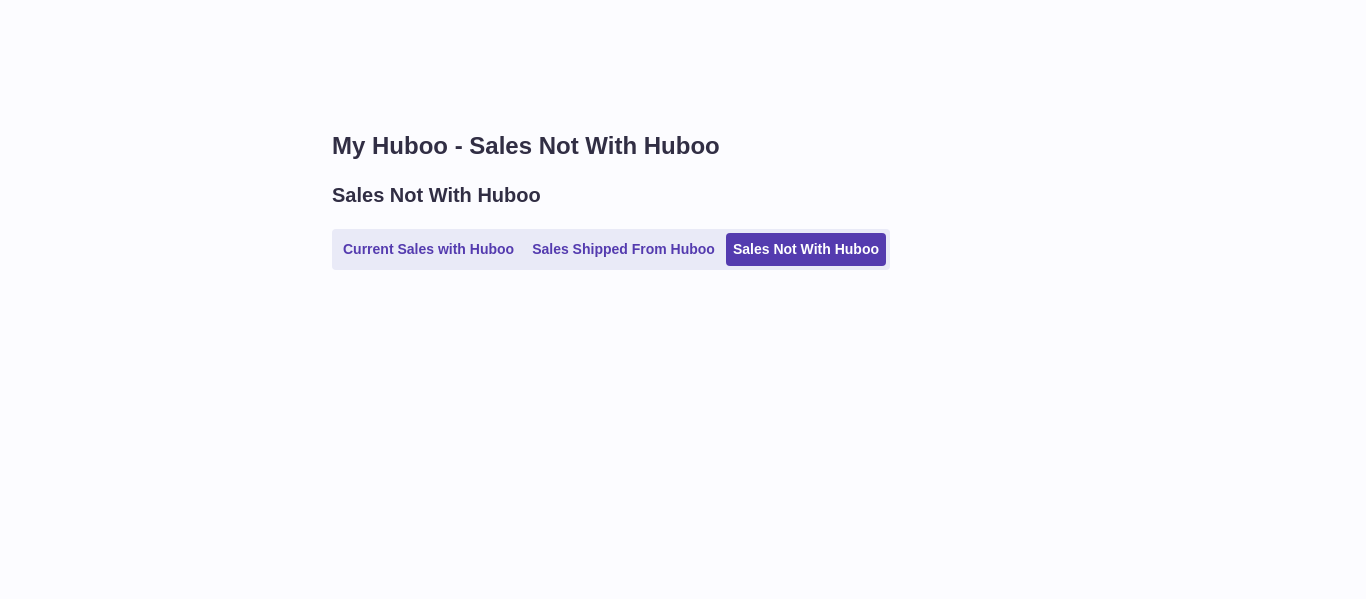scroll, scrollTop: 0, scrollLeft: 0, axis: both 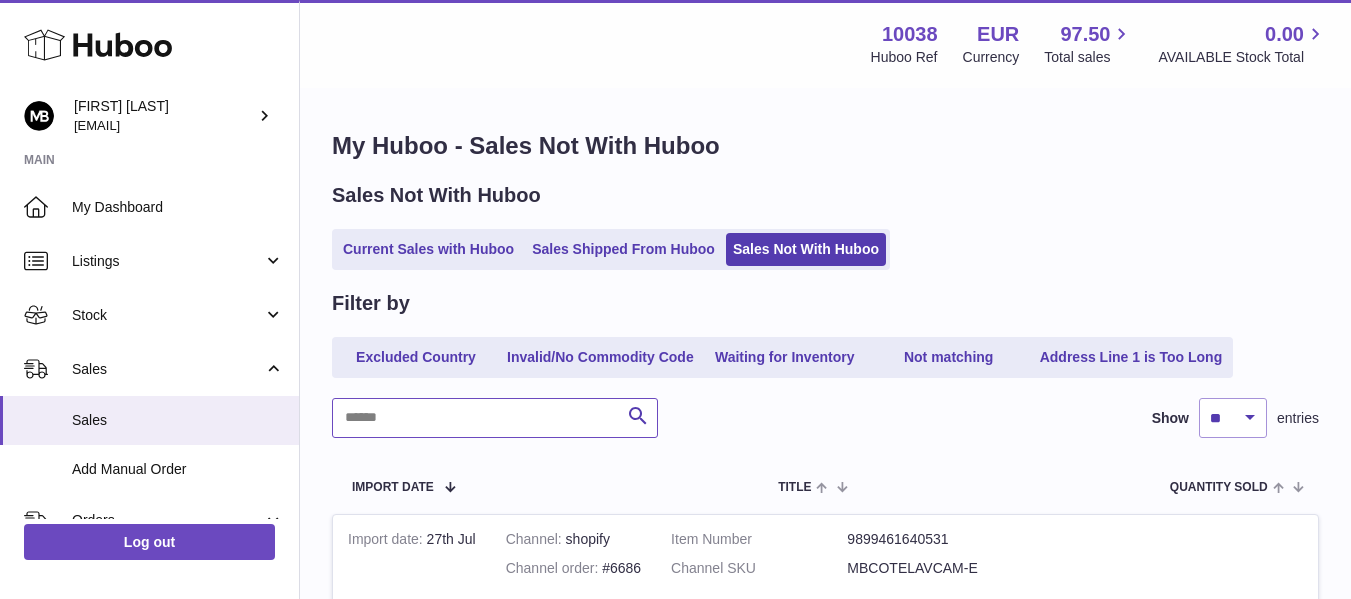 click at bounding box center [495, 418] 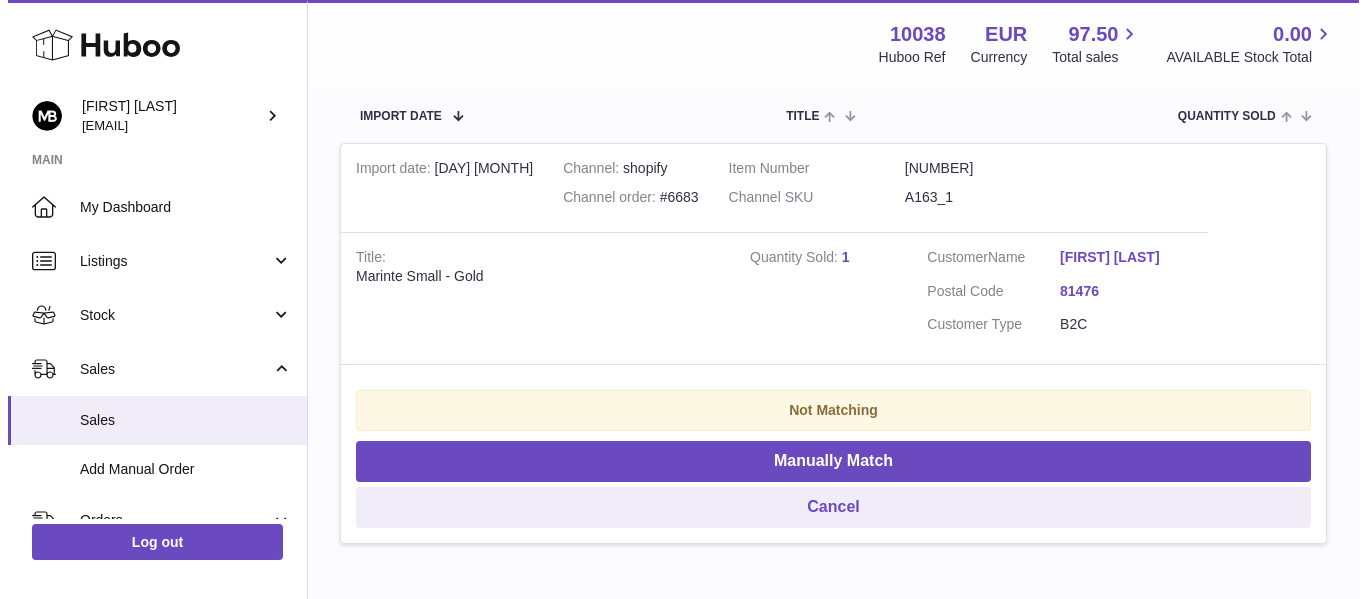 scroll, scrollTop: 331, scrollLeft: 0, axis: vertical 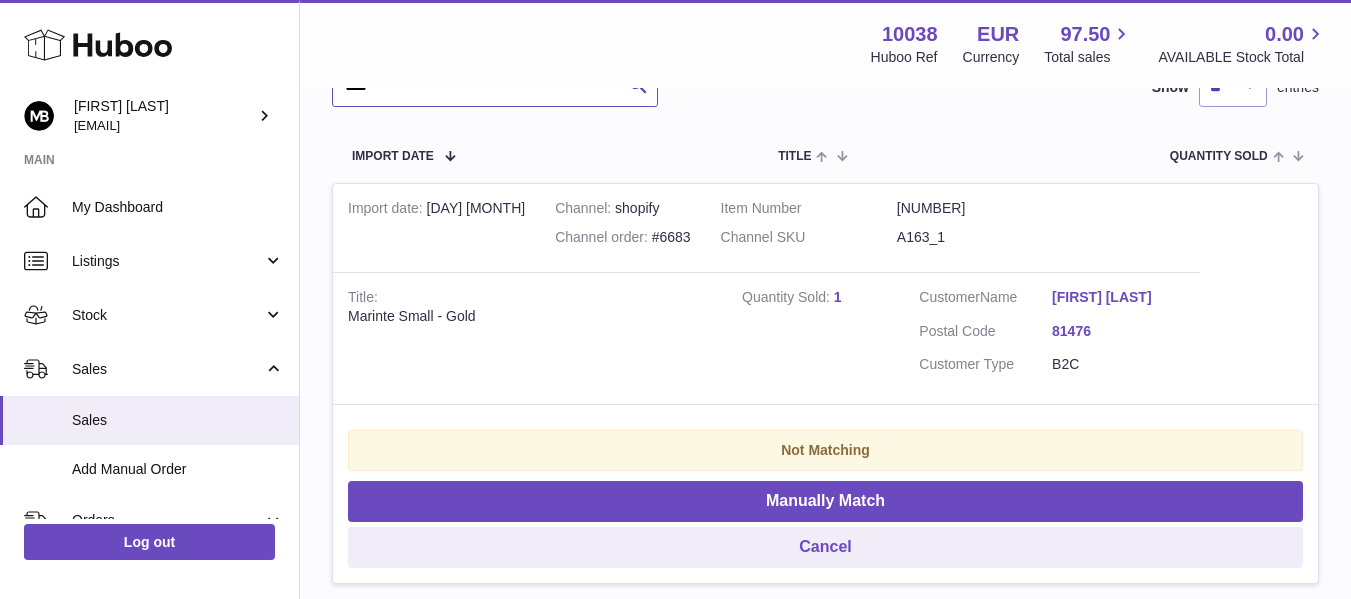 type on "****" 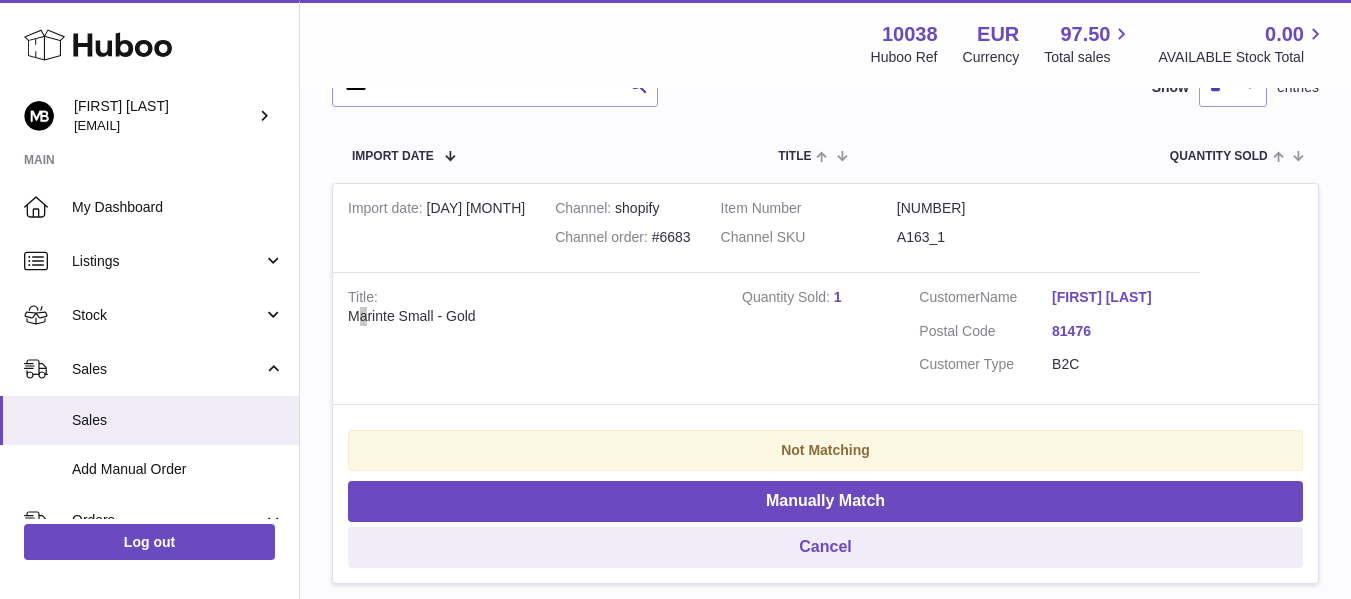click on "Marinte Small - Gold" at bounding box center [530, 316] 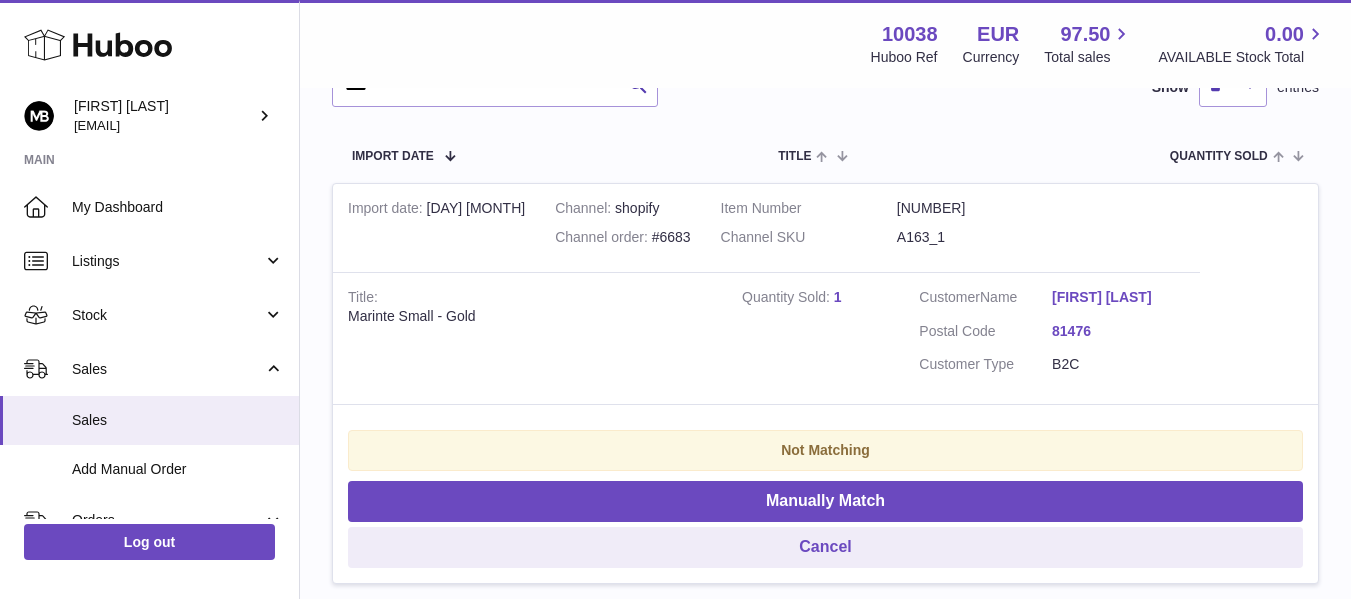 click on "Marinte Small - Gold" at bounding box center [530, 316] 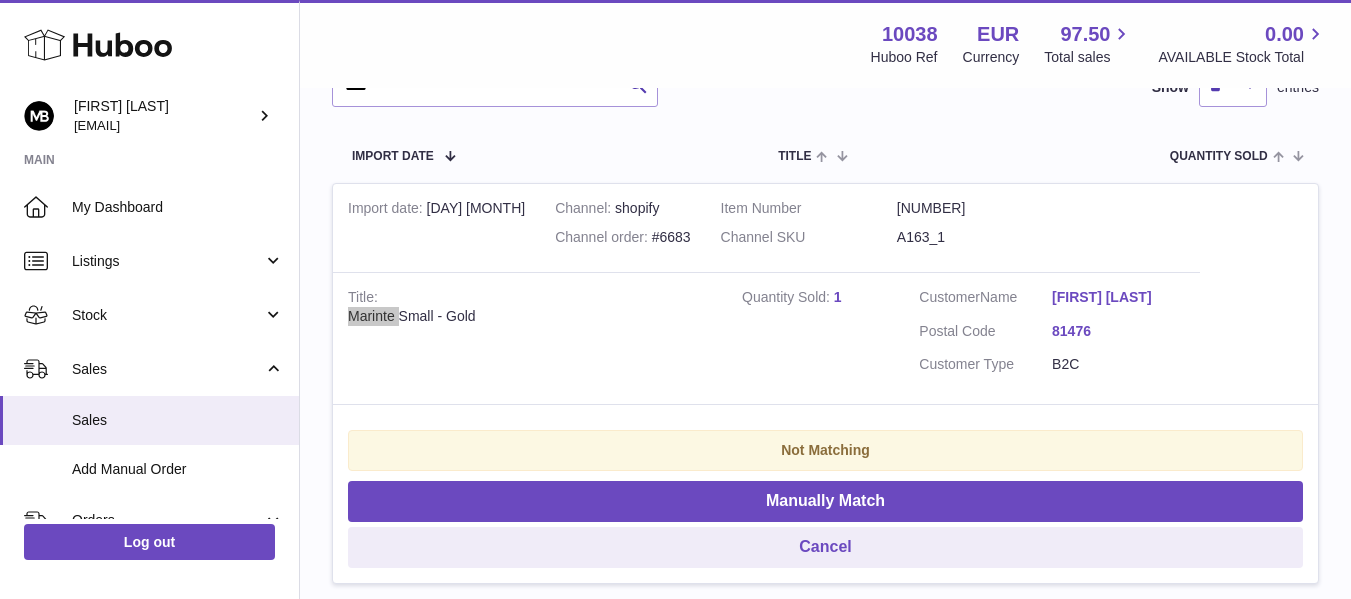 click on "Marinte Small - Gold" at bounding box center [530, 316] 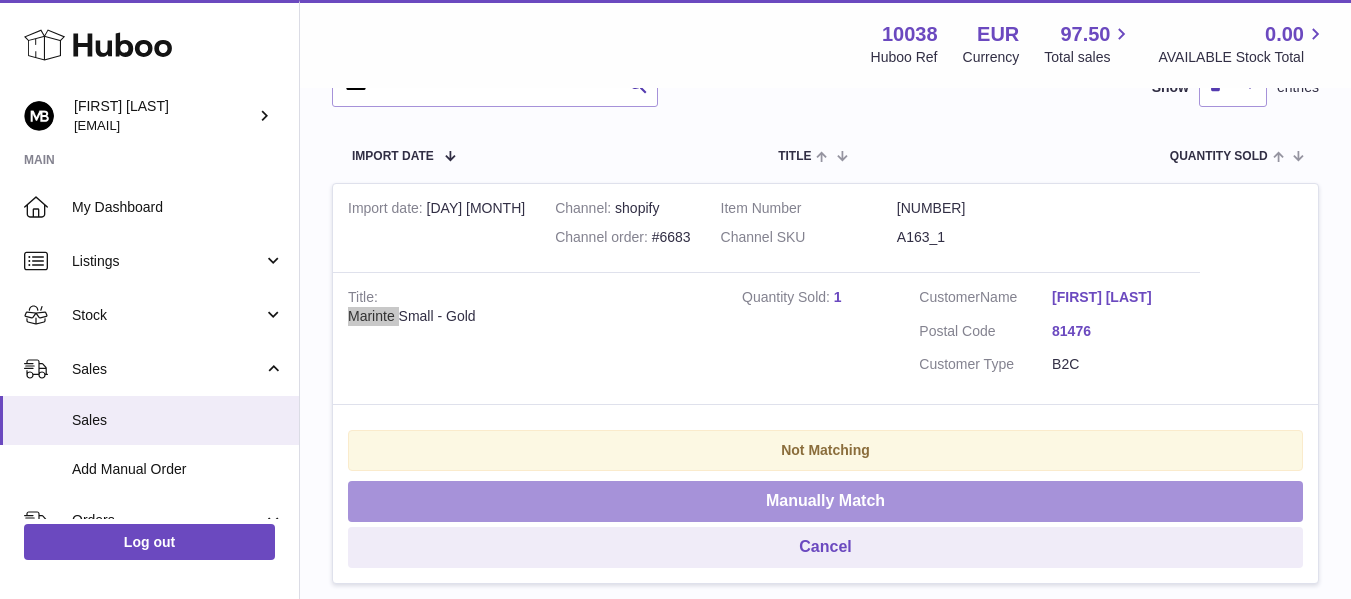 click on "Manually Match" at bounding box center [825, 501] 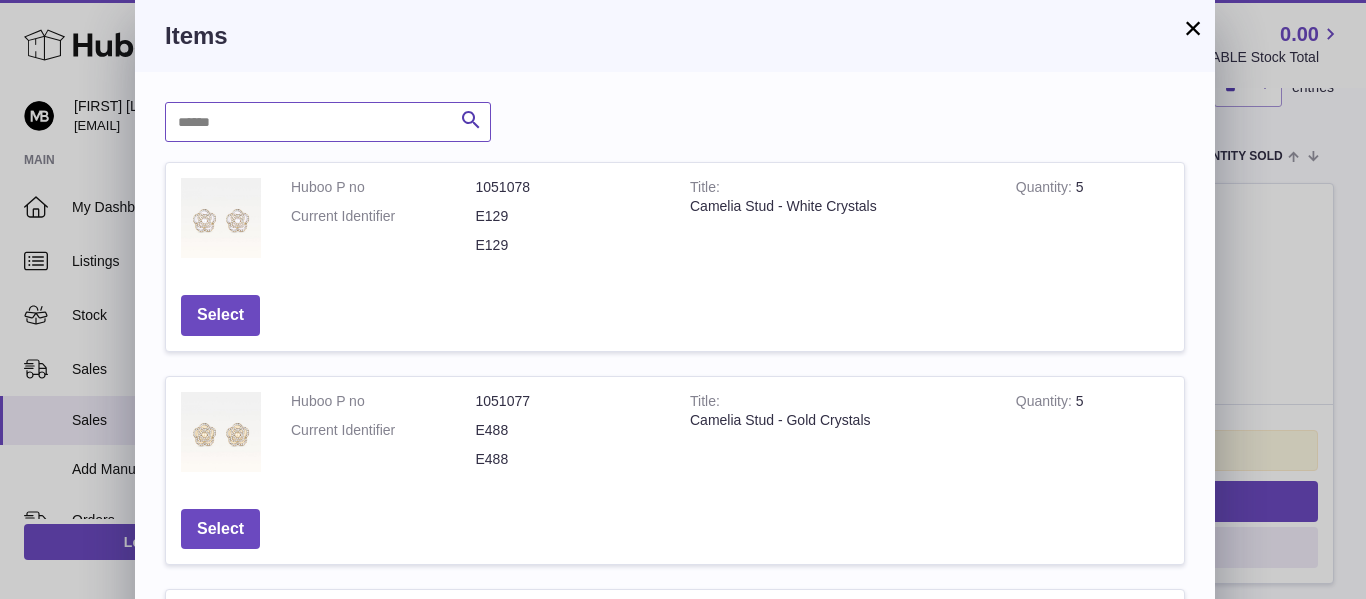 click at bounding box center (328, 122) 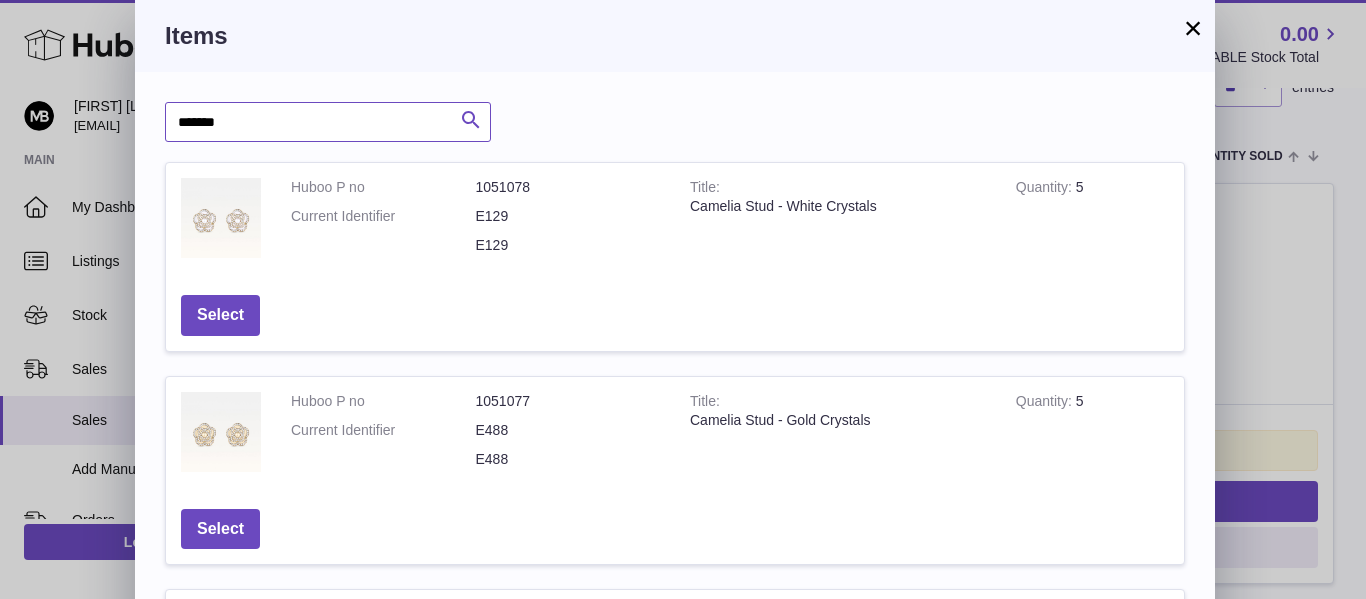 type on "*******" 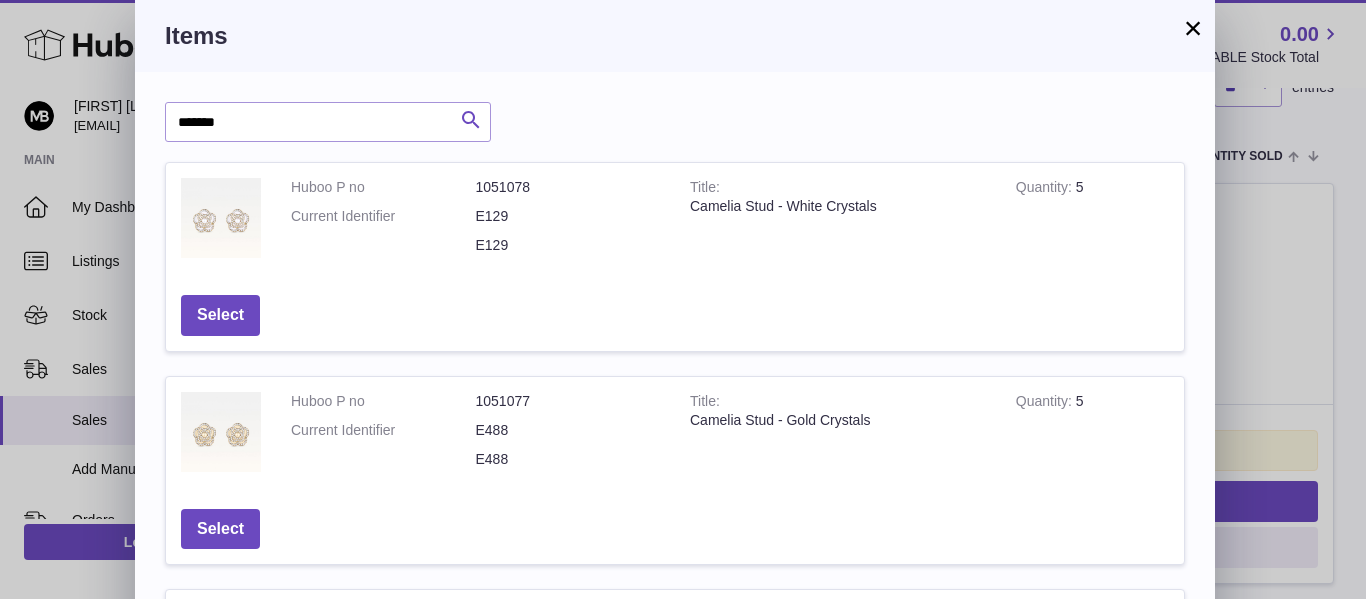 click at bounding box center (471, 120) 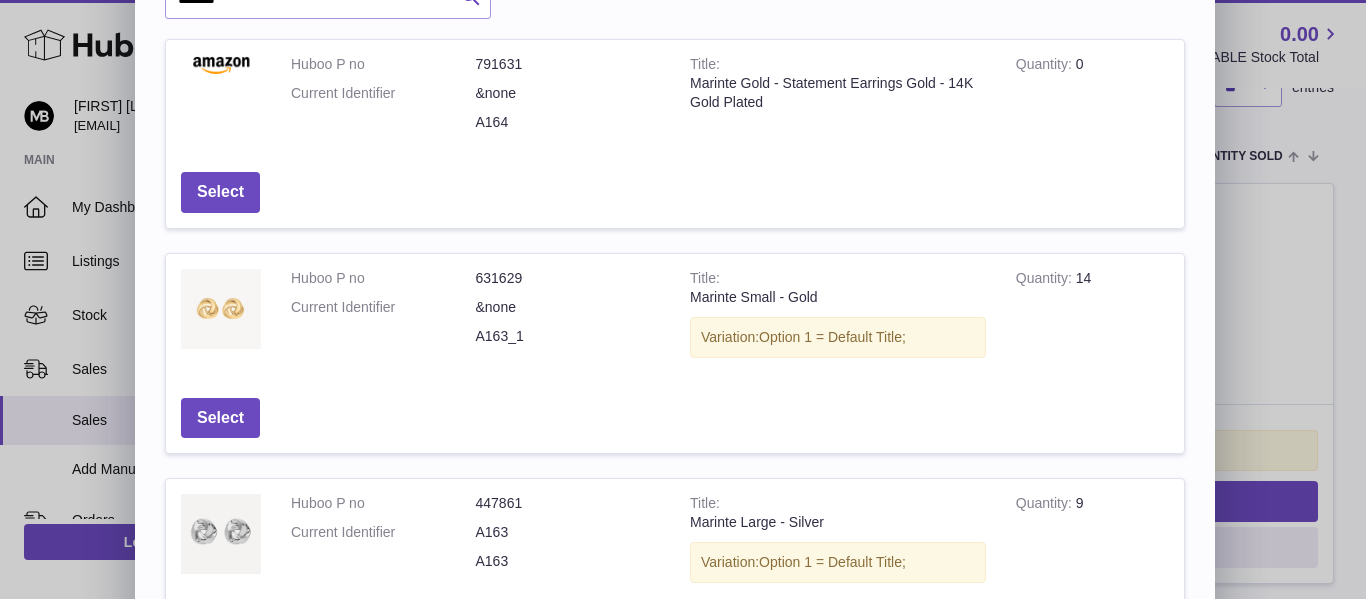 scroll, scrollTop: 0, scrollLeft: 0, axis: both 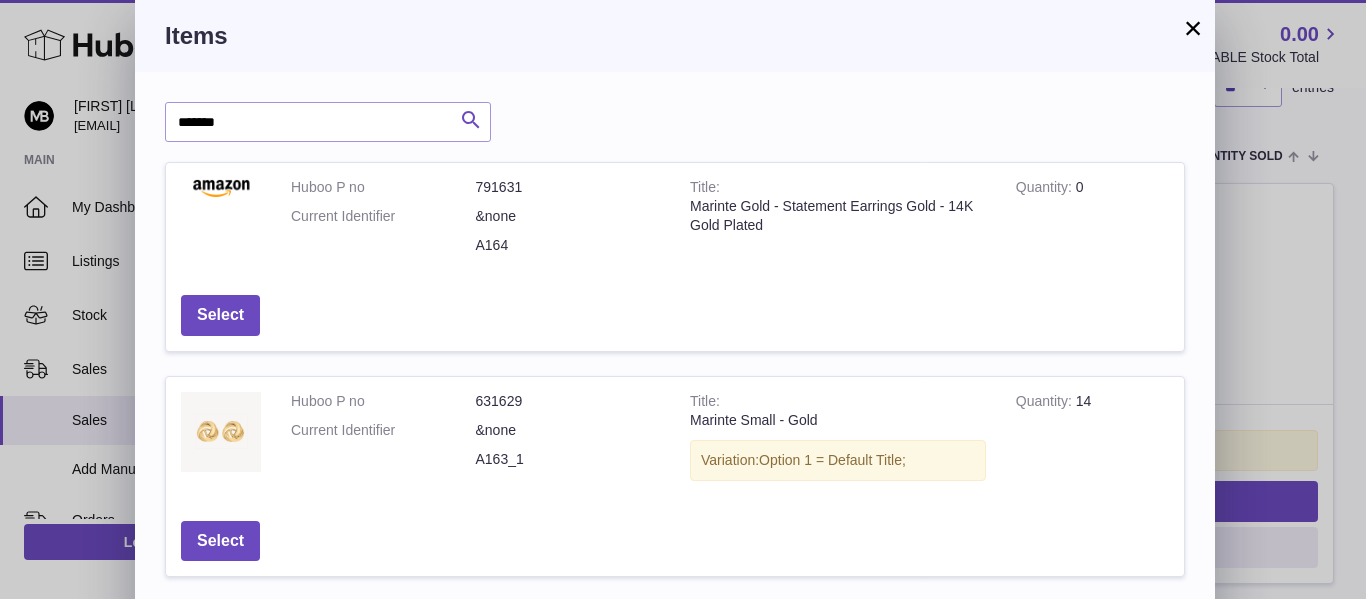 type 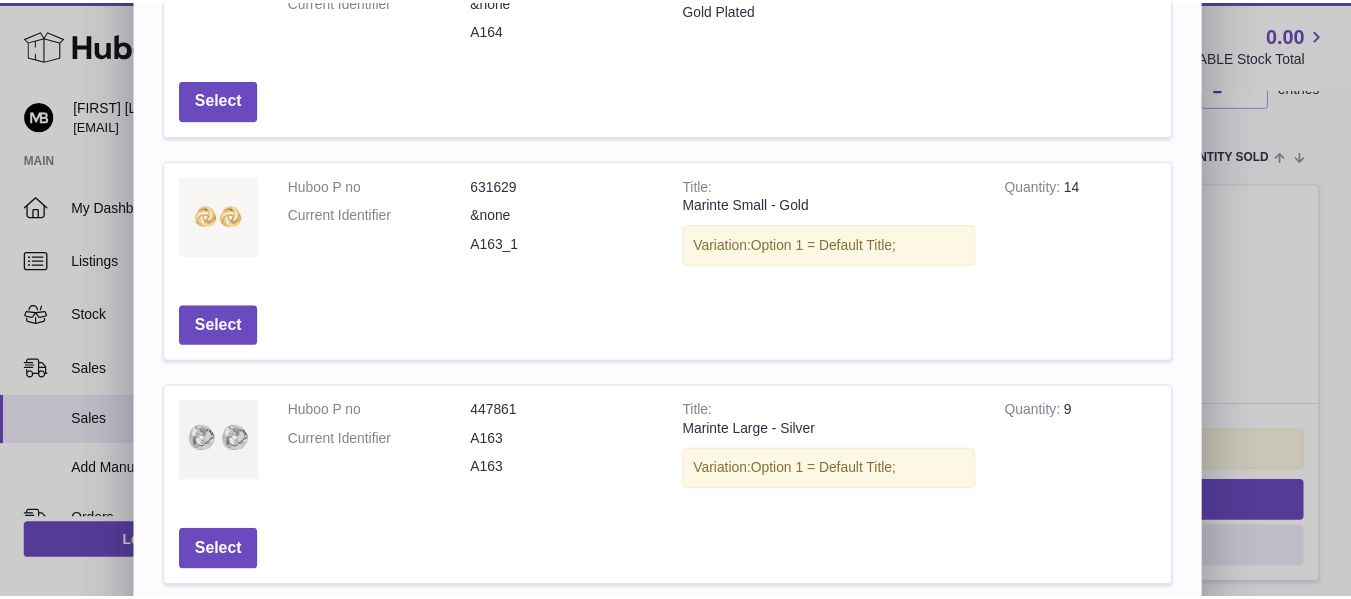 scroll, scrollTop: 167, scrollLeft: 0, axis: vertical 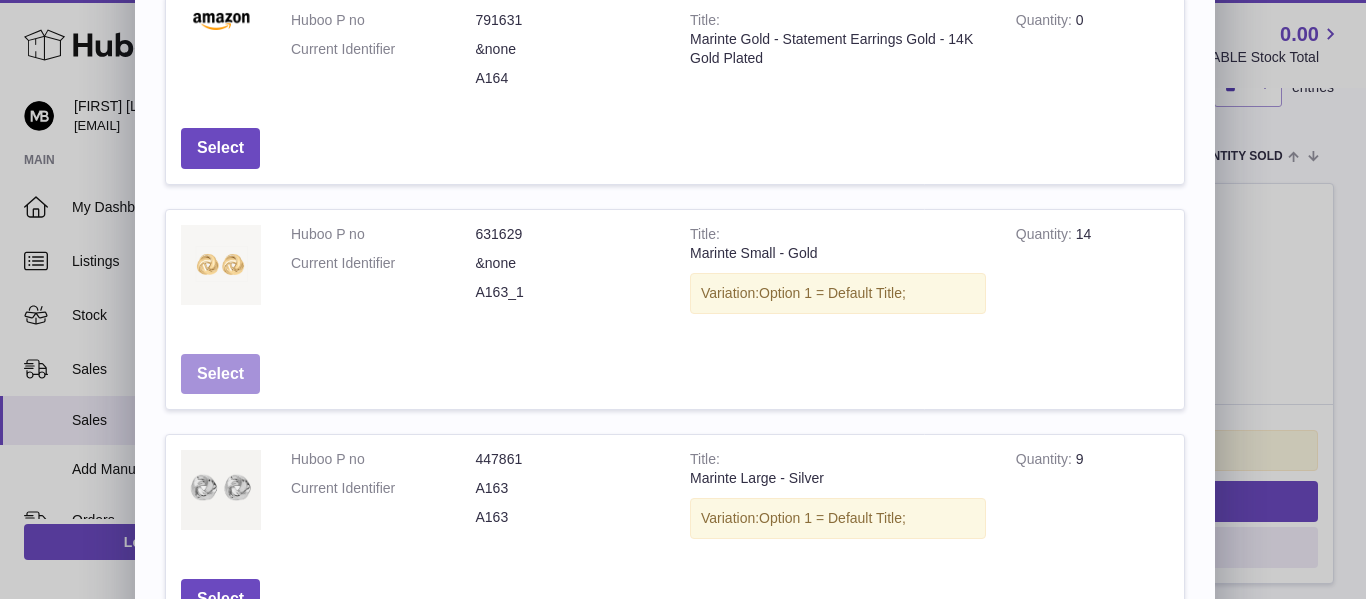 click on "Select" at bounding box center [220, 374] 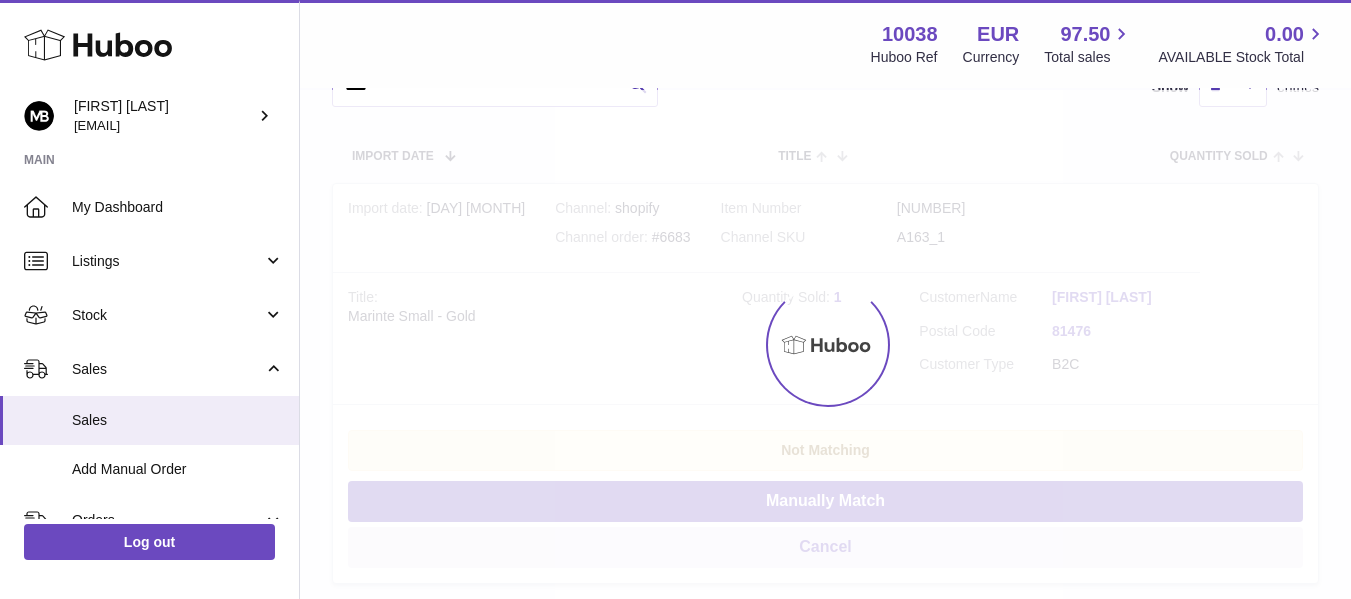 scroll, scrollTop: 0, scrollLeft: 0, axis: both 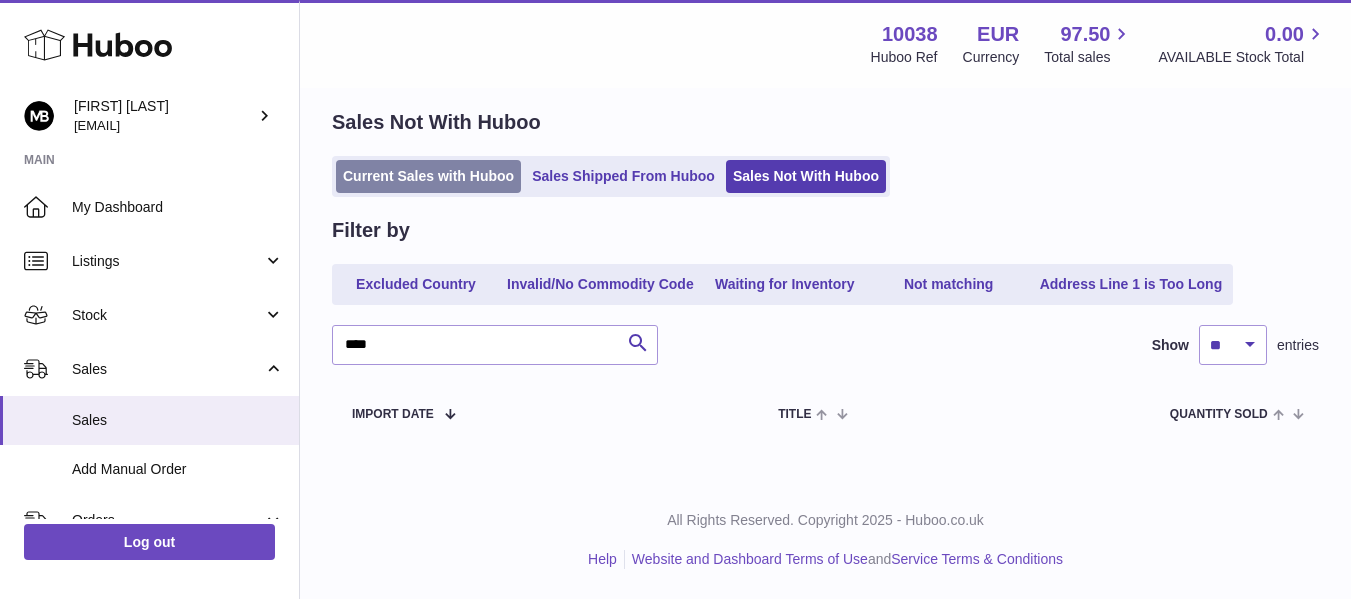click on "Current Sales with Huboo" at bounding box center [428, 176] 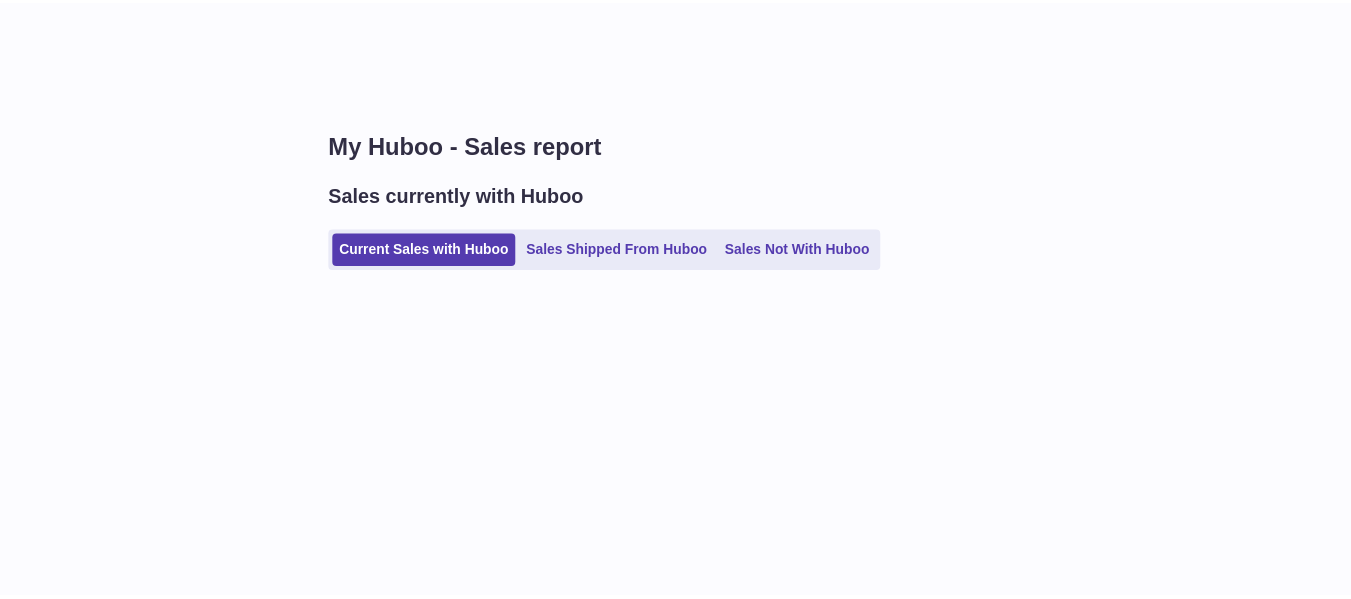 scroll, scrollTop: 0, scrollLeft: 0, axis: both 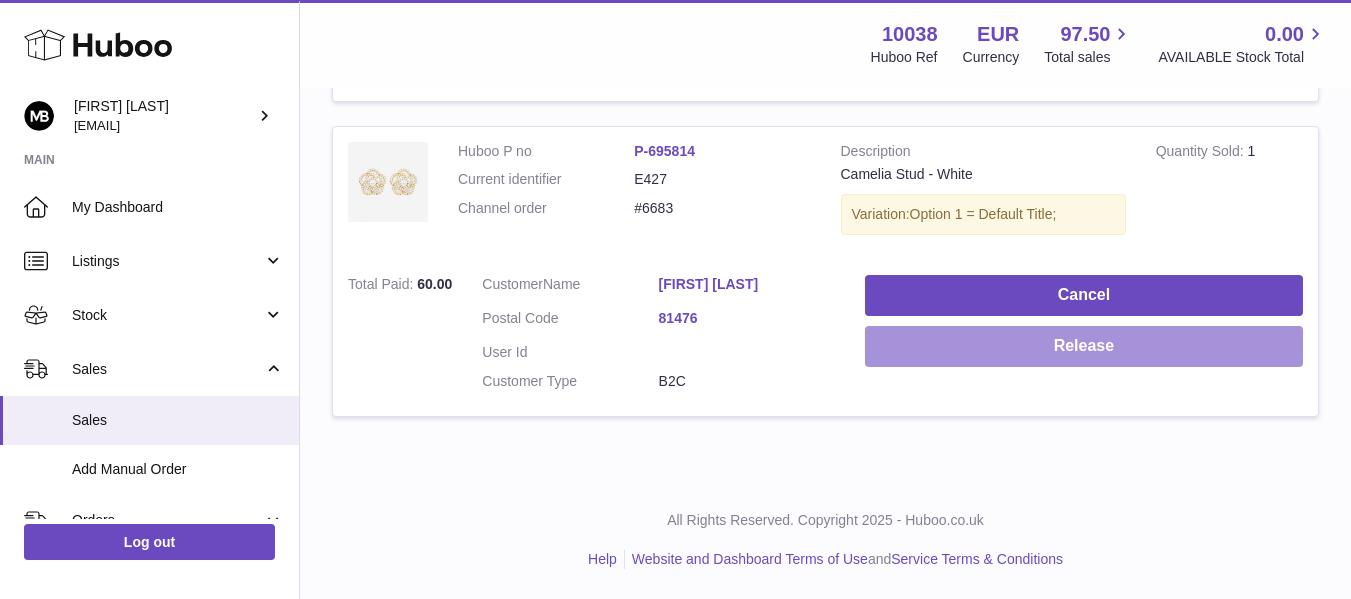 click on "Release" at bounding box center (1084, 346) 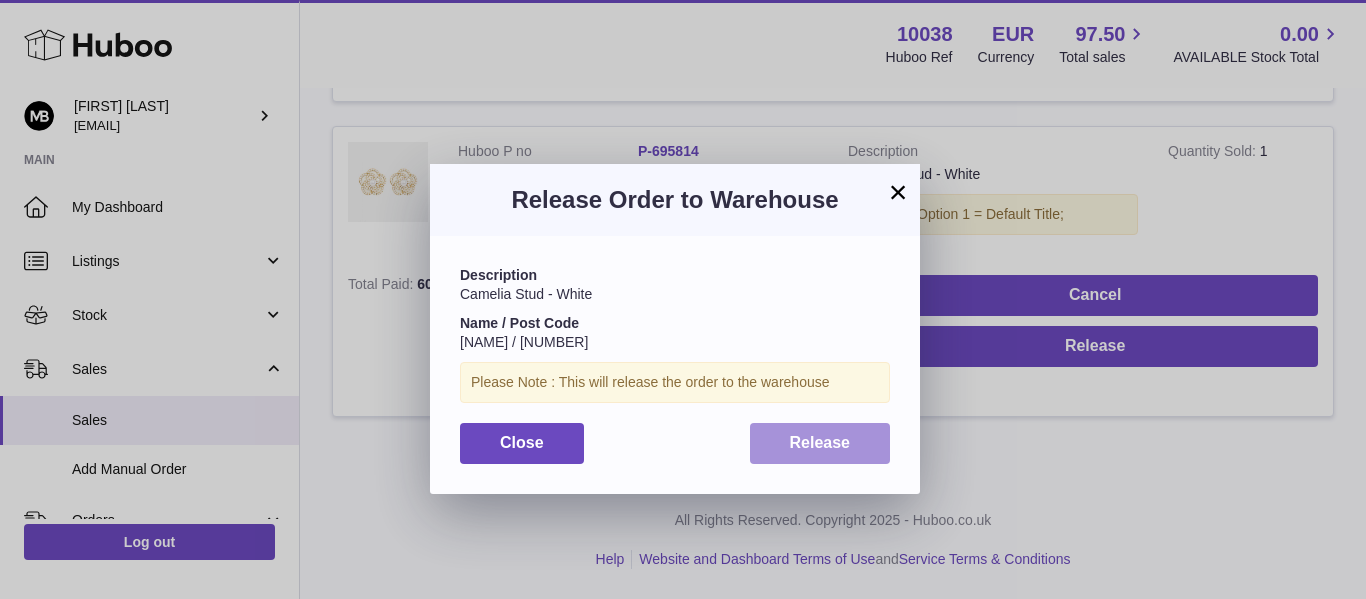 click on "Release" at bounding box center (820, 442) 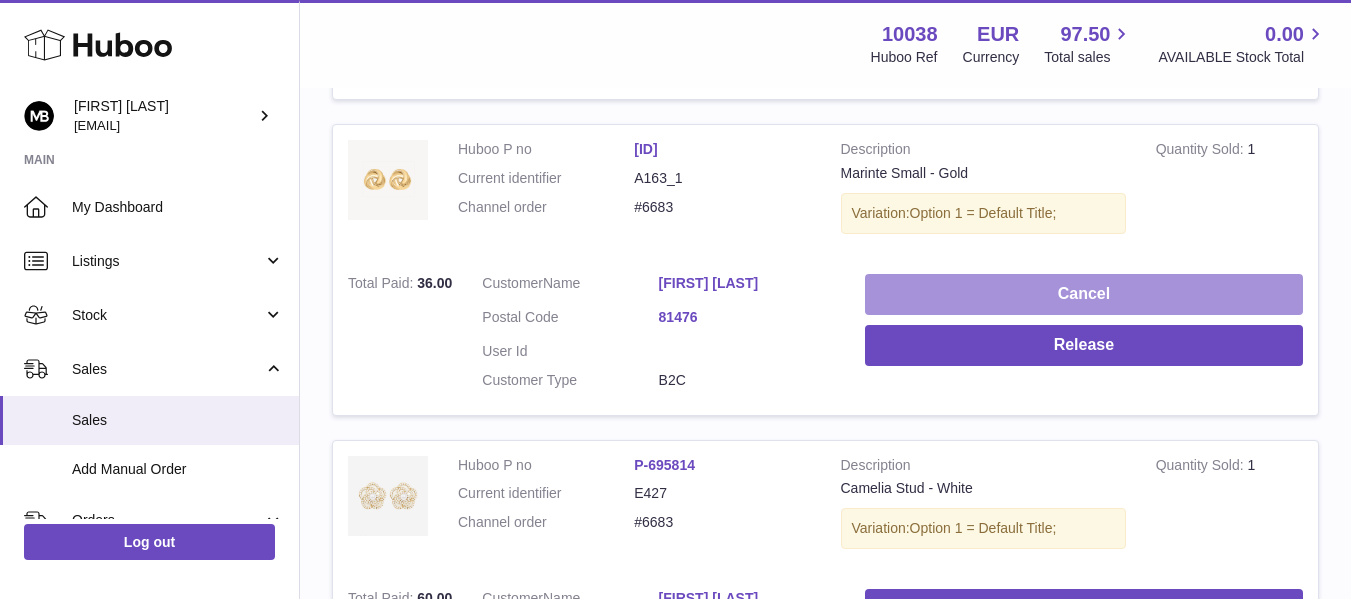 scroll, scrollTop: 958, scrollLeft: 0, axis: vertical 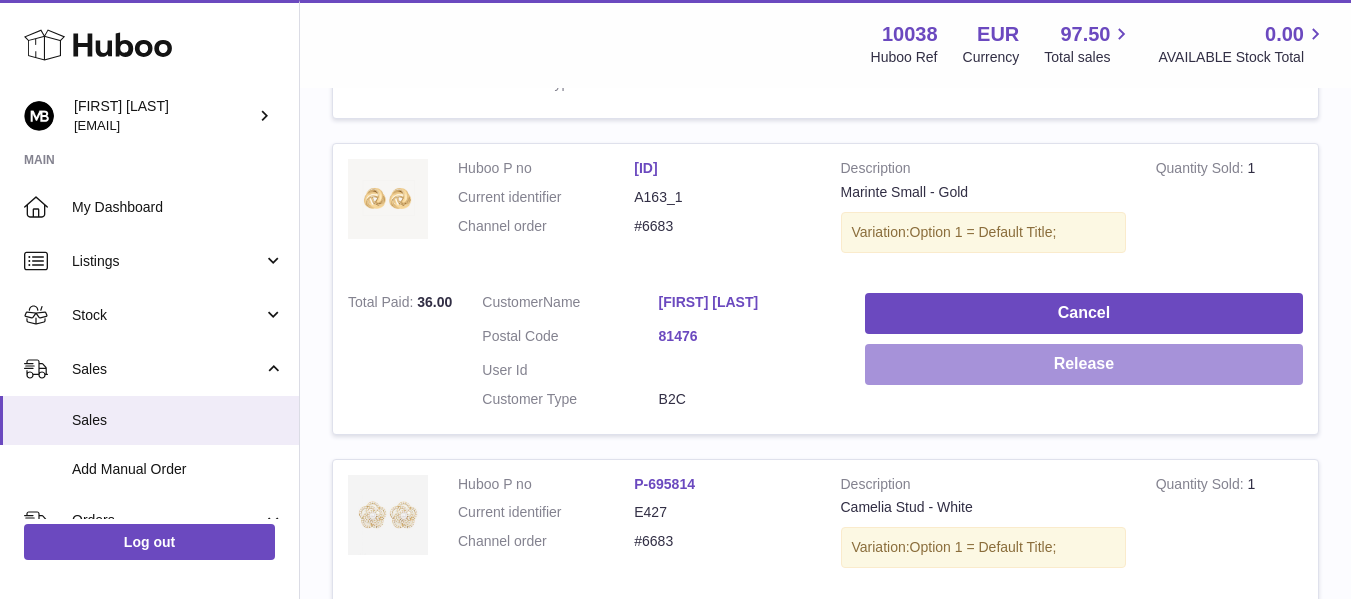 click on "Release" at bounding box center (1084, 364) 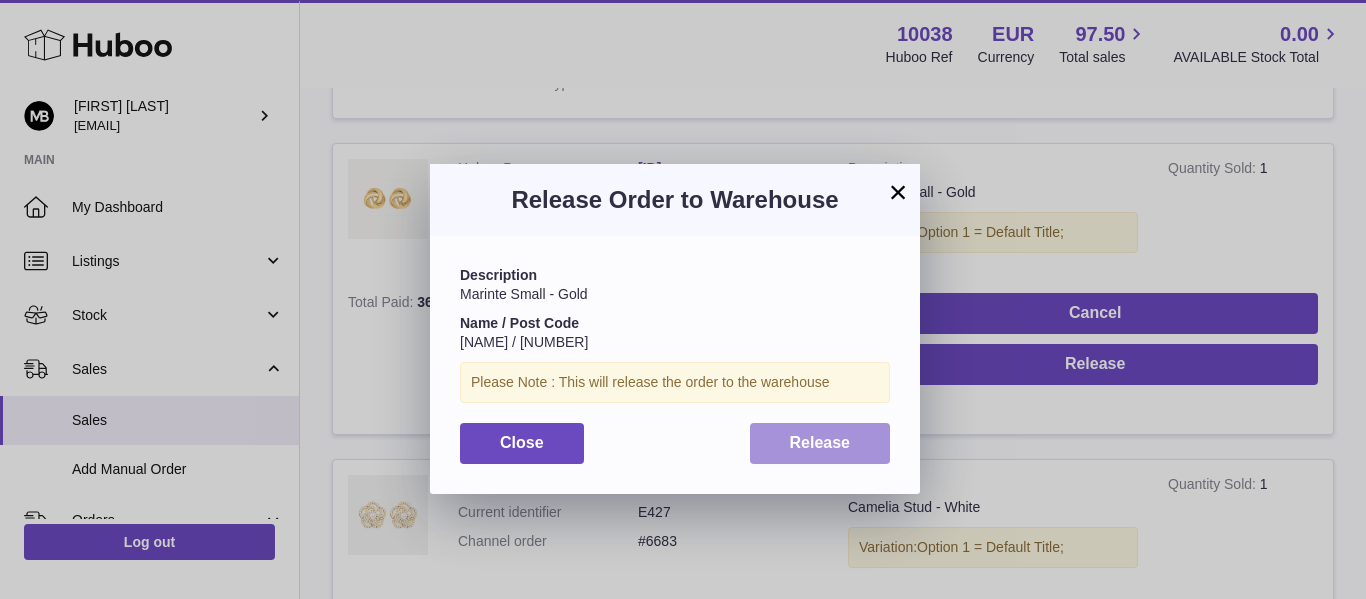 click on "Release" at bounding box center [820, 442] 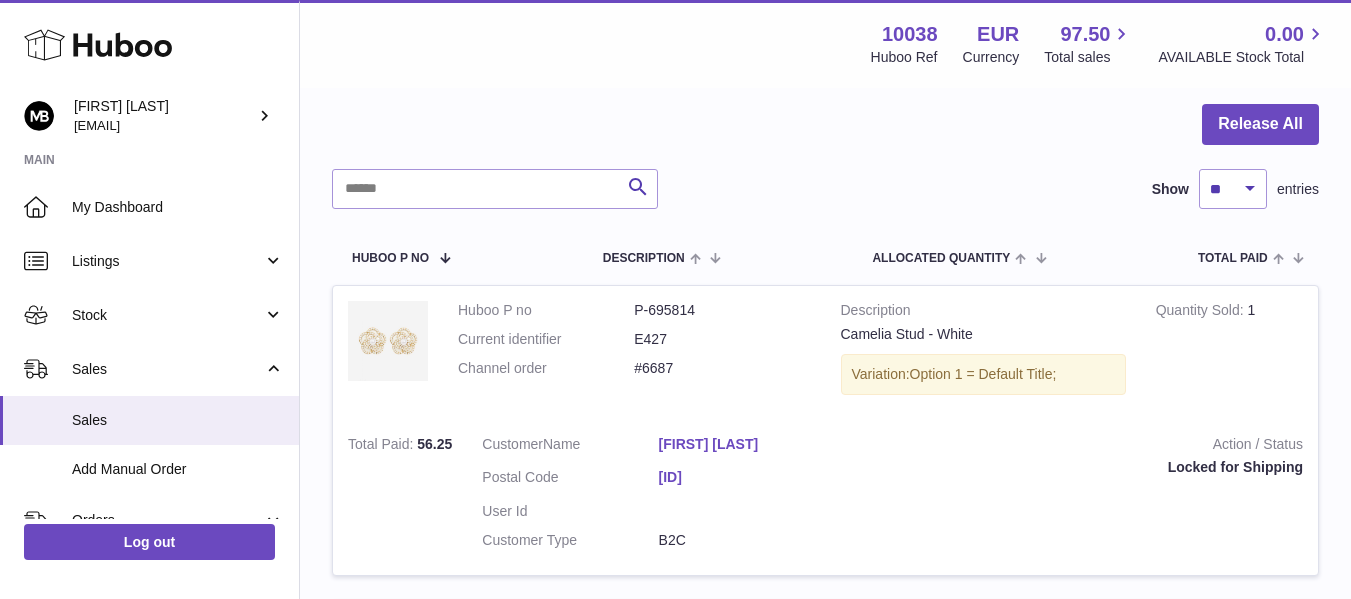 scroll, scrollTop: 0, scrollLeft: 0, axis: both 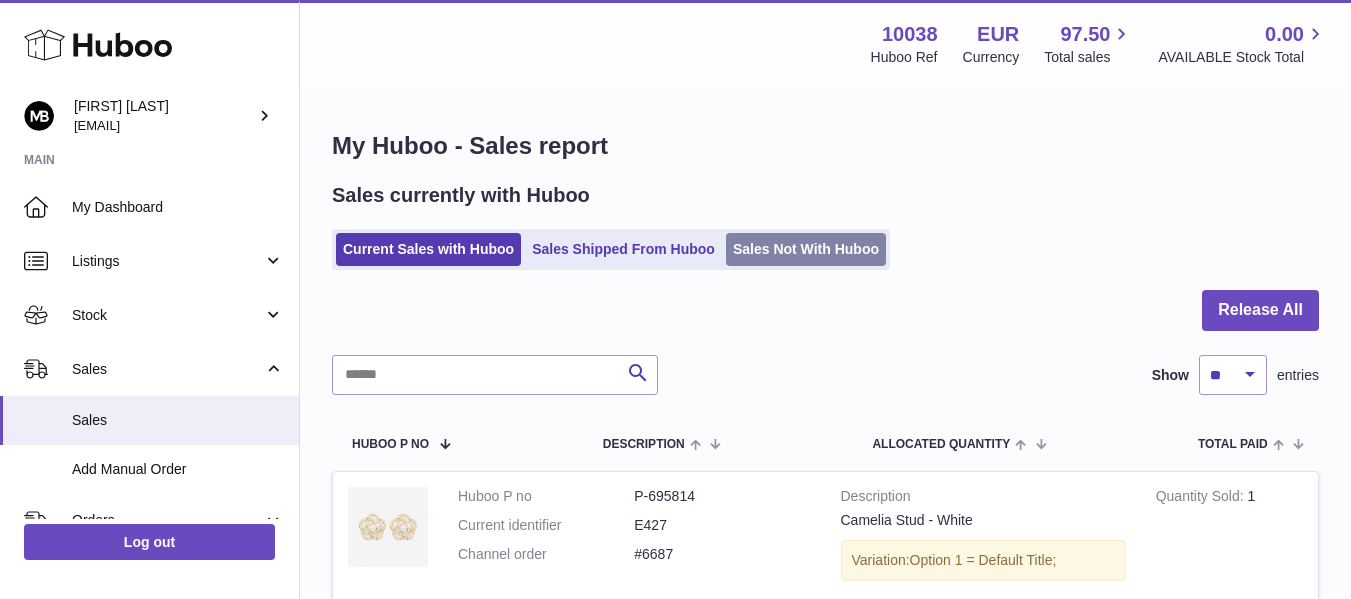 click on "Sales Not With Huboo" at bounding box center (806, 249) 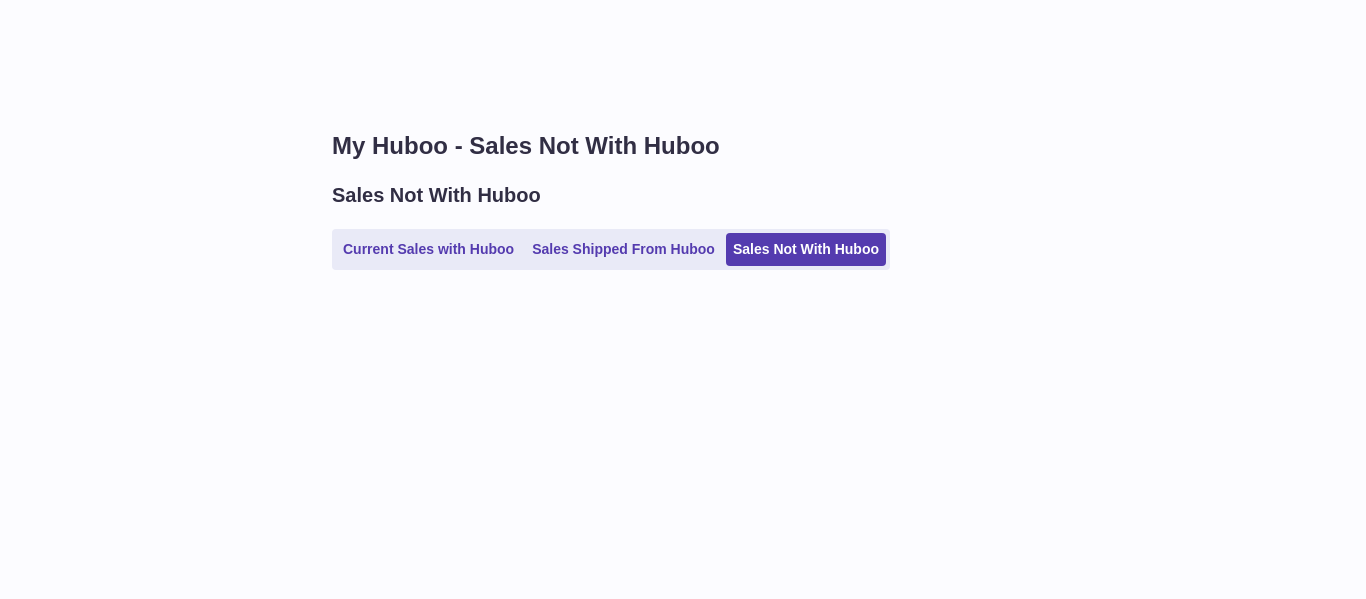 scroll, scrollTop: 0, scrollLeft: 0, axis: both 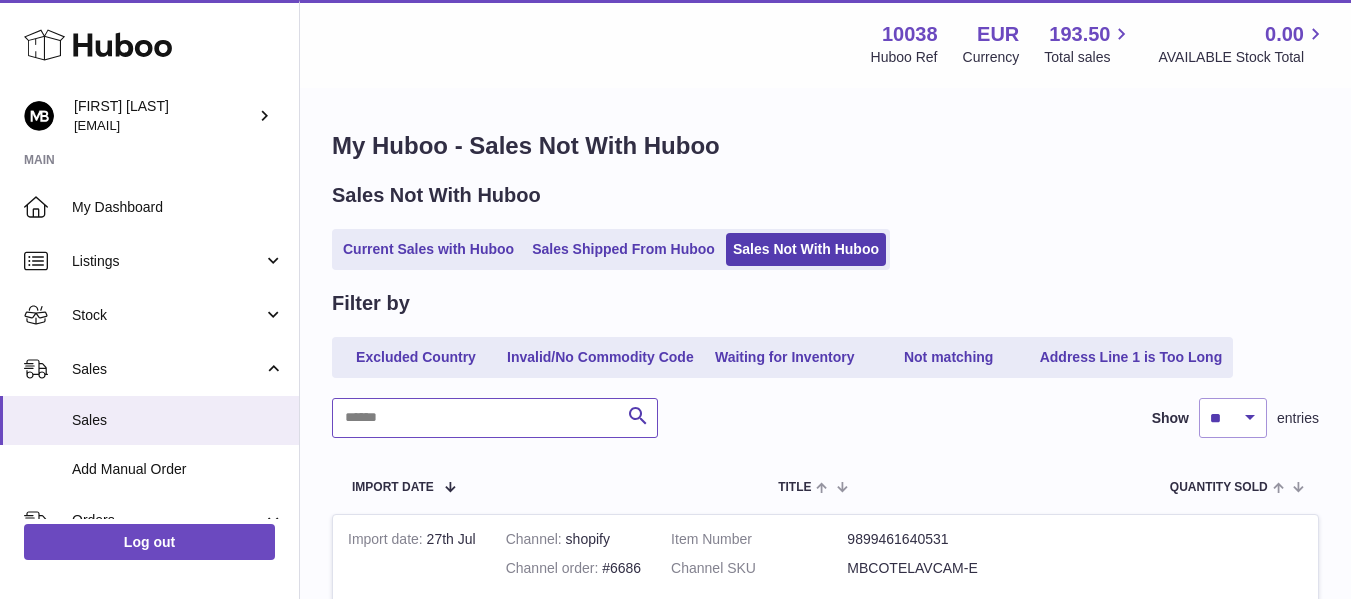 click at bounding box center (495, 418) 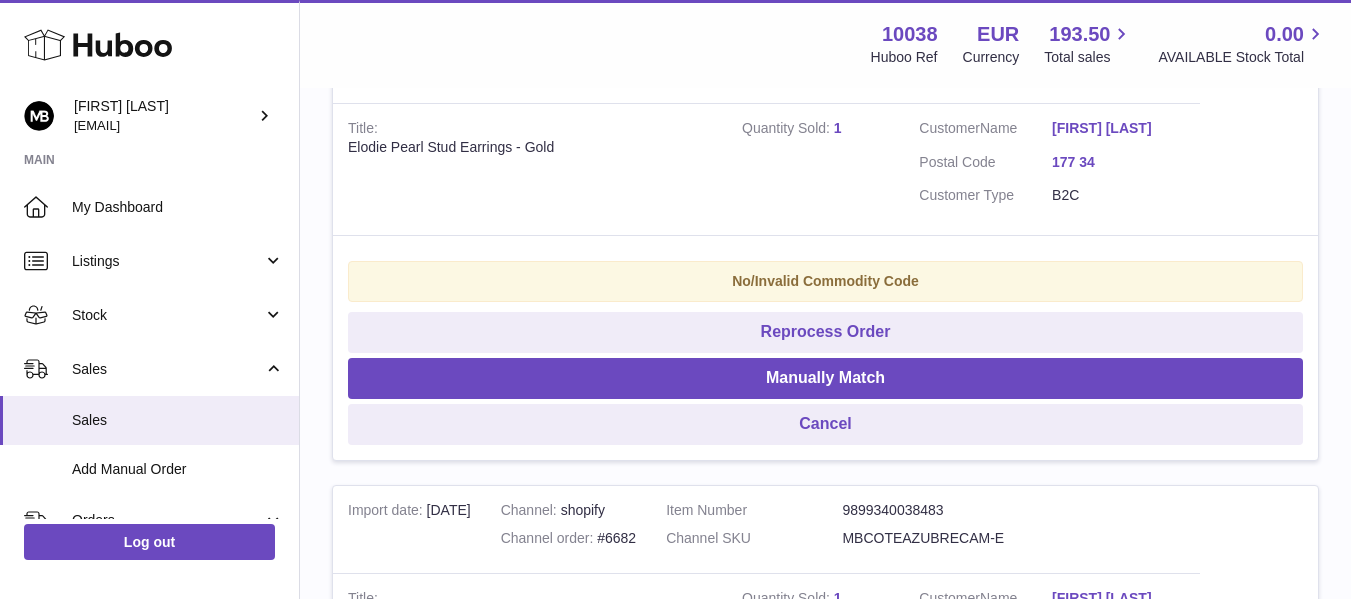scroll, scrollTop: 833, scrollLeft: 0, axis: vertical 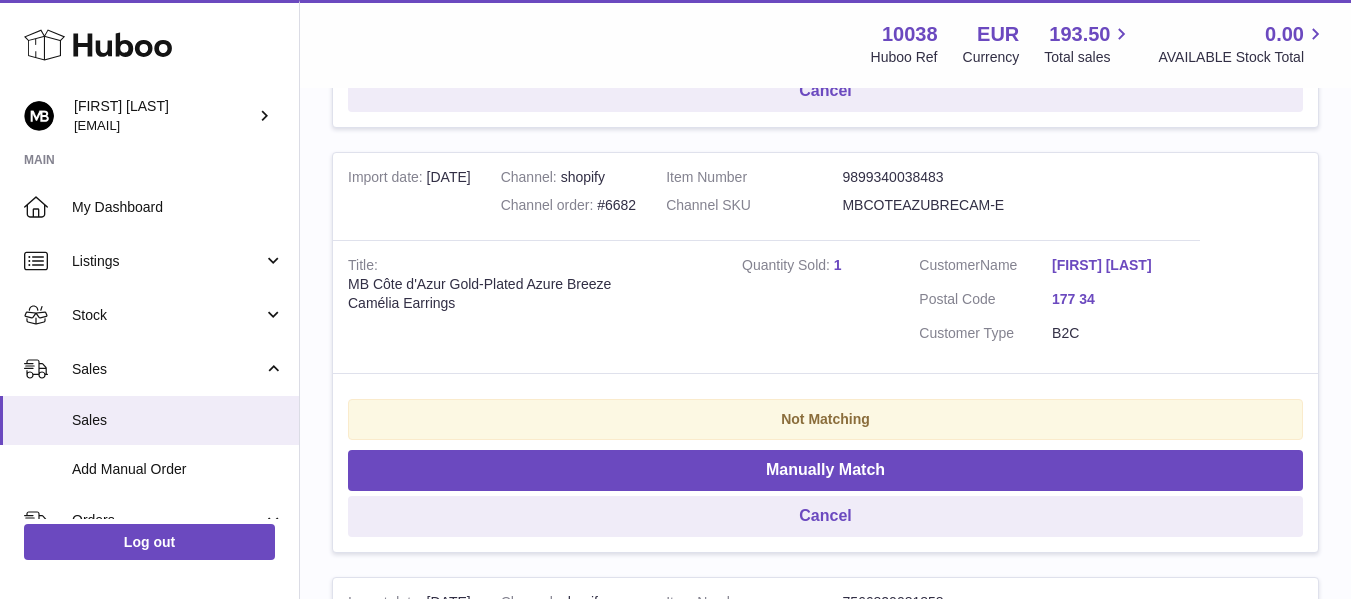 type on "****" 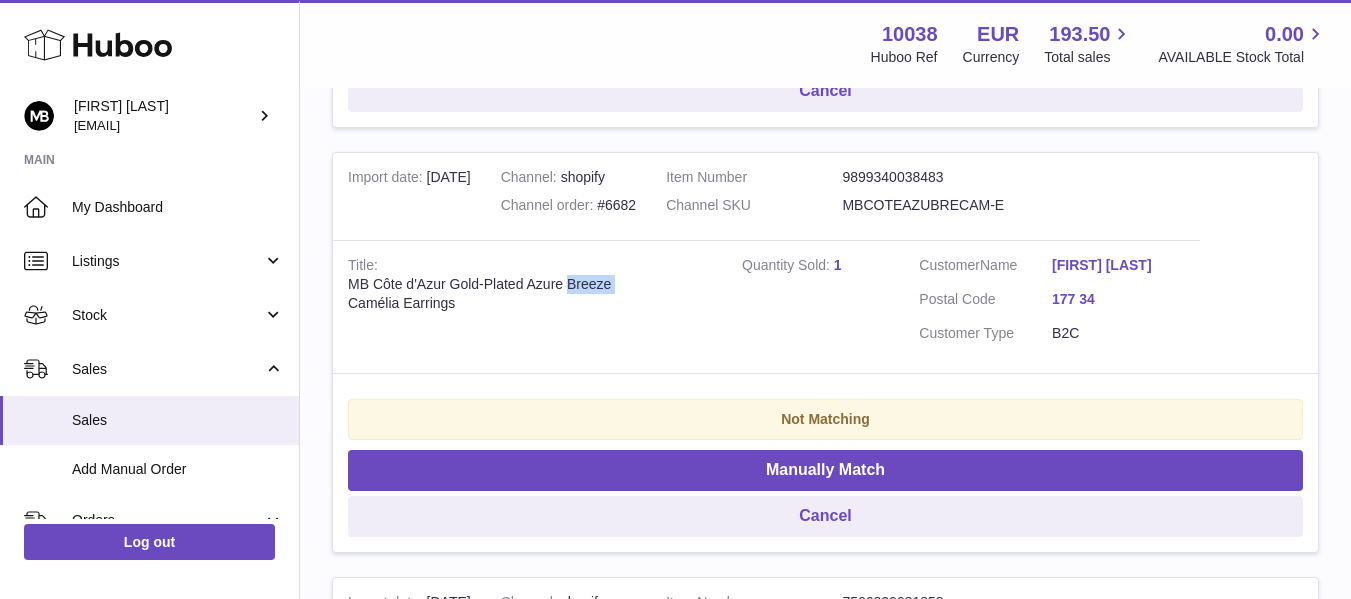 click on "MB Côte d'Azur Gold-Plated Azure Breeze Camélia Earrings" at bounding box center (530, 294) 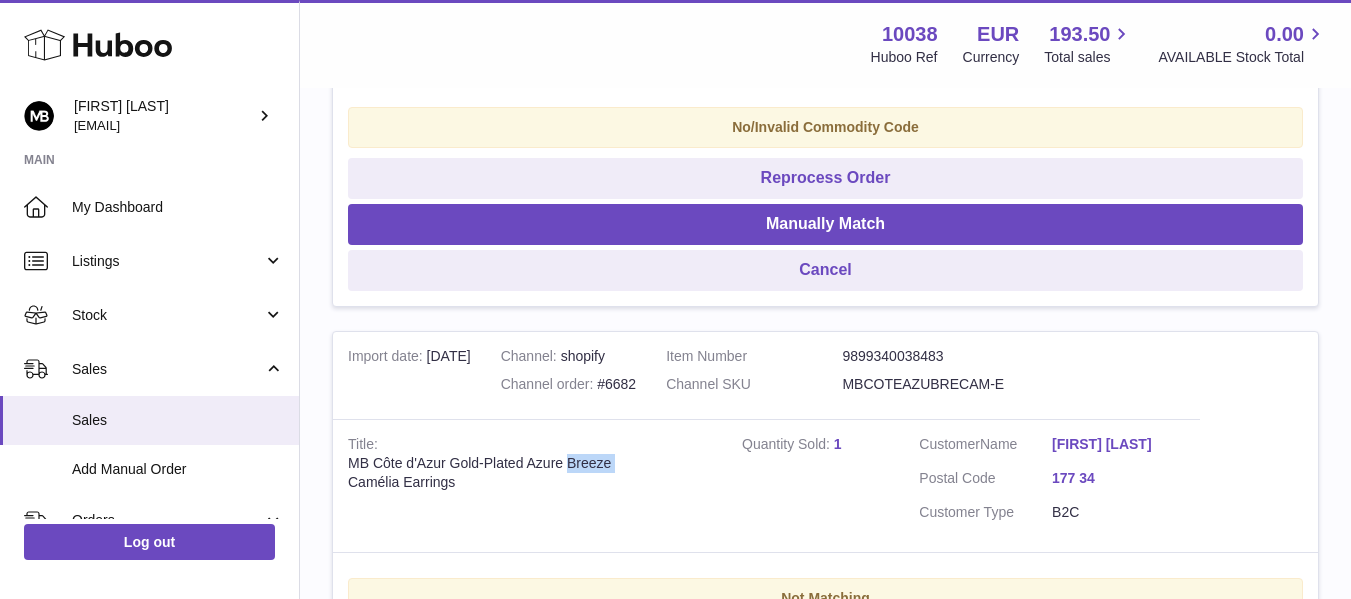 scroll, scrollTop: 833, scrollLeft: 0, axis: vertical 